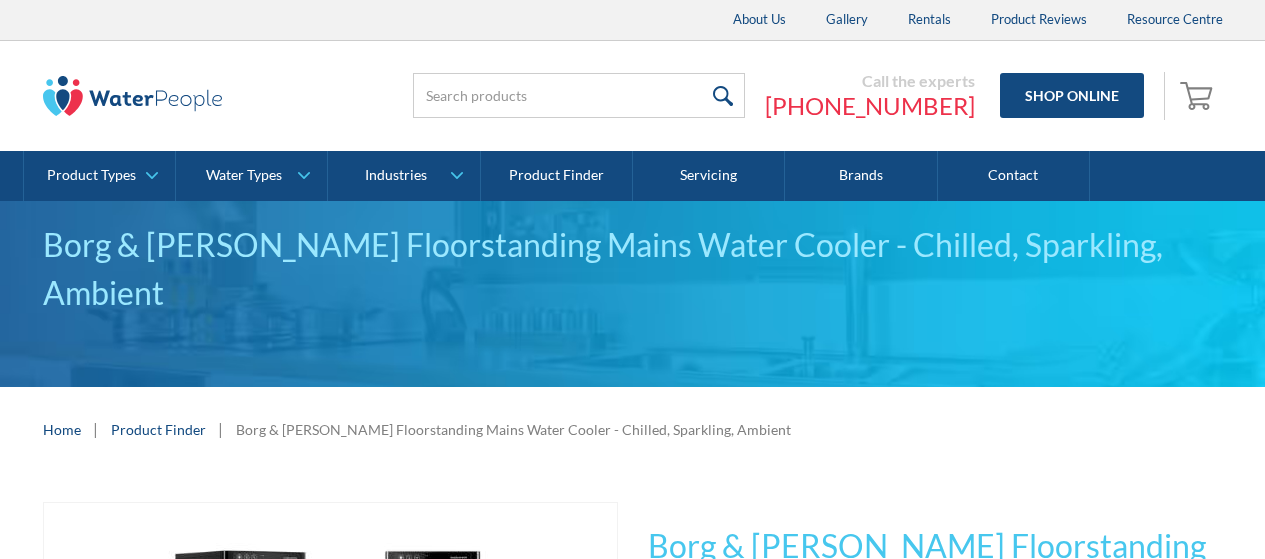 scroll, scrollTop: 300, scrollLeft: 0, axis: vertical 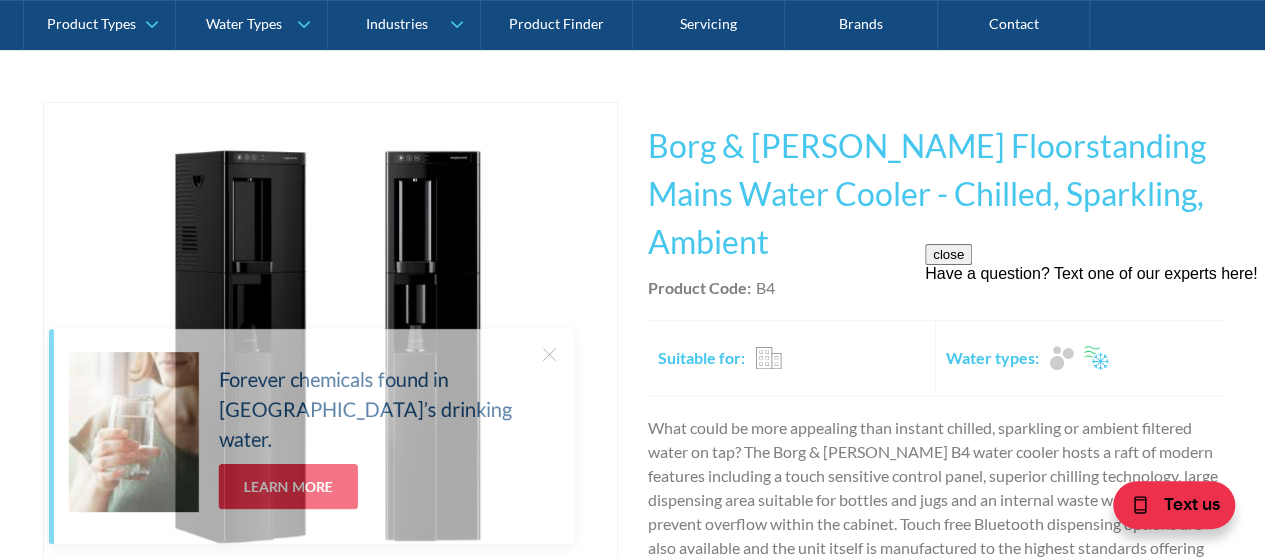 click on "Product Code: B4" at bounding box center [935, 288] 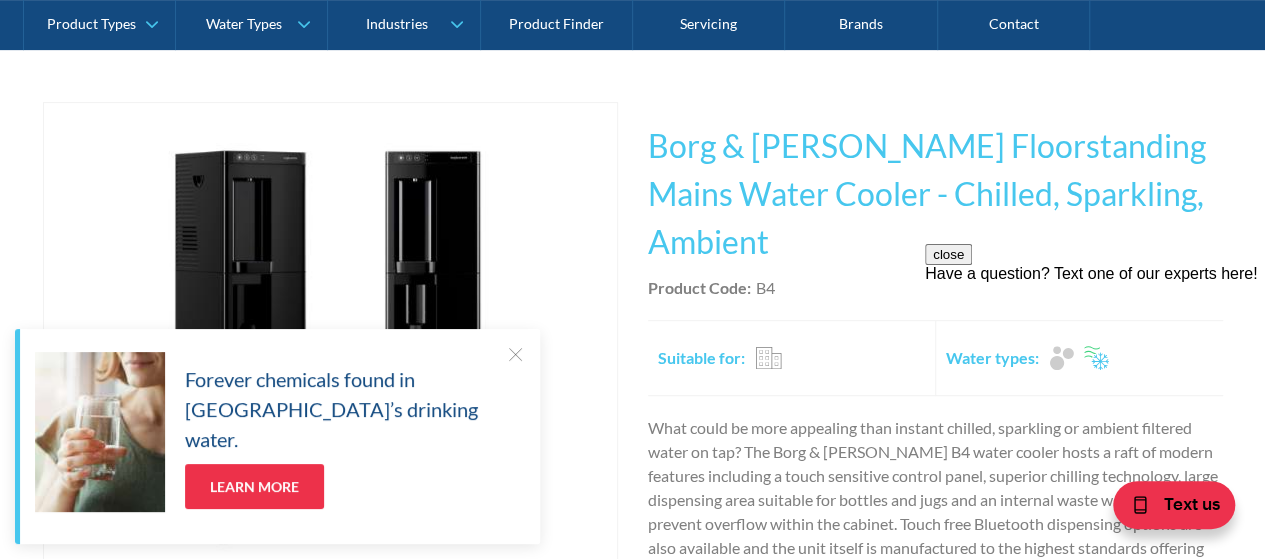 click at bounding box center (515, 354) 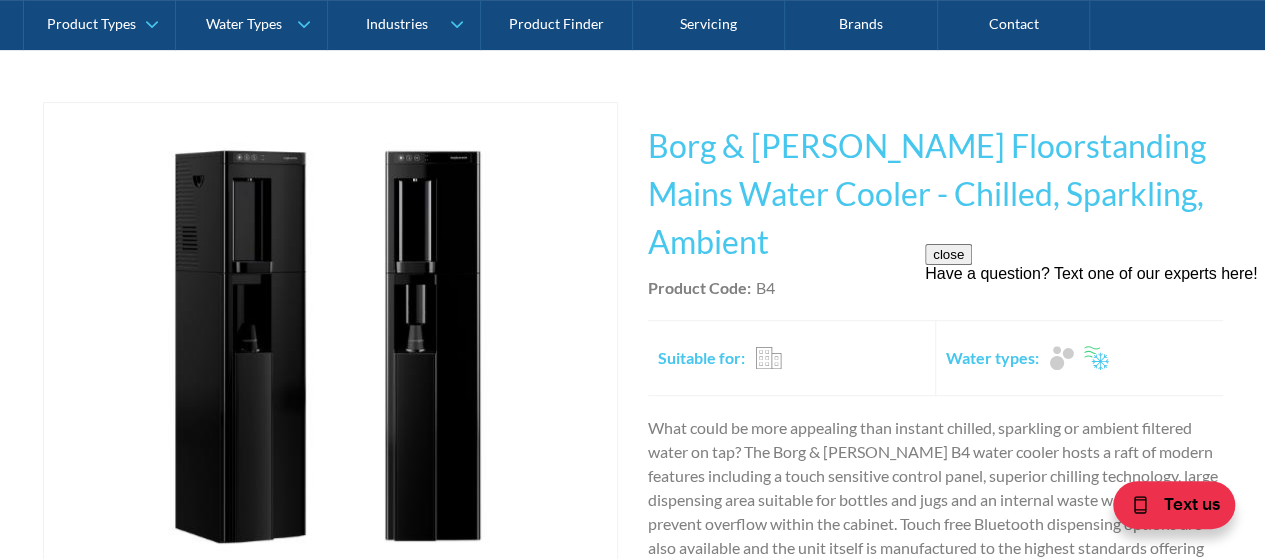 click on "close" at bounding box center [948, 254] 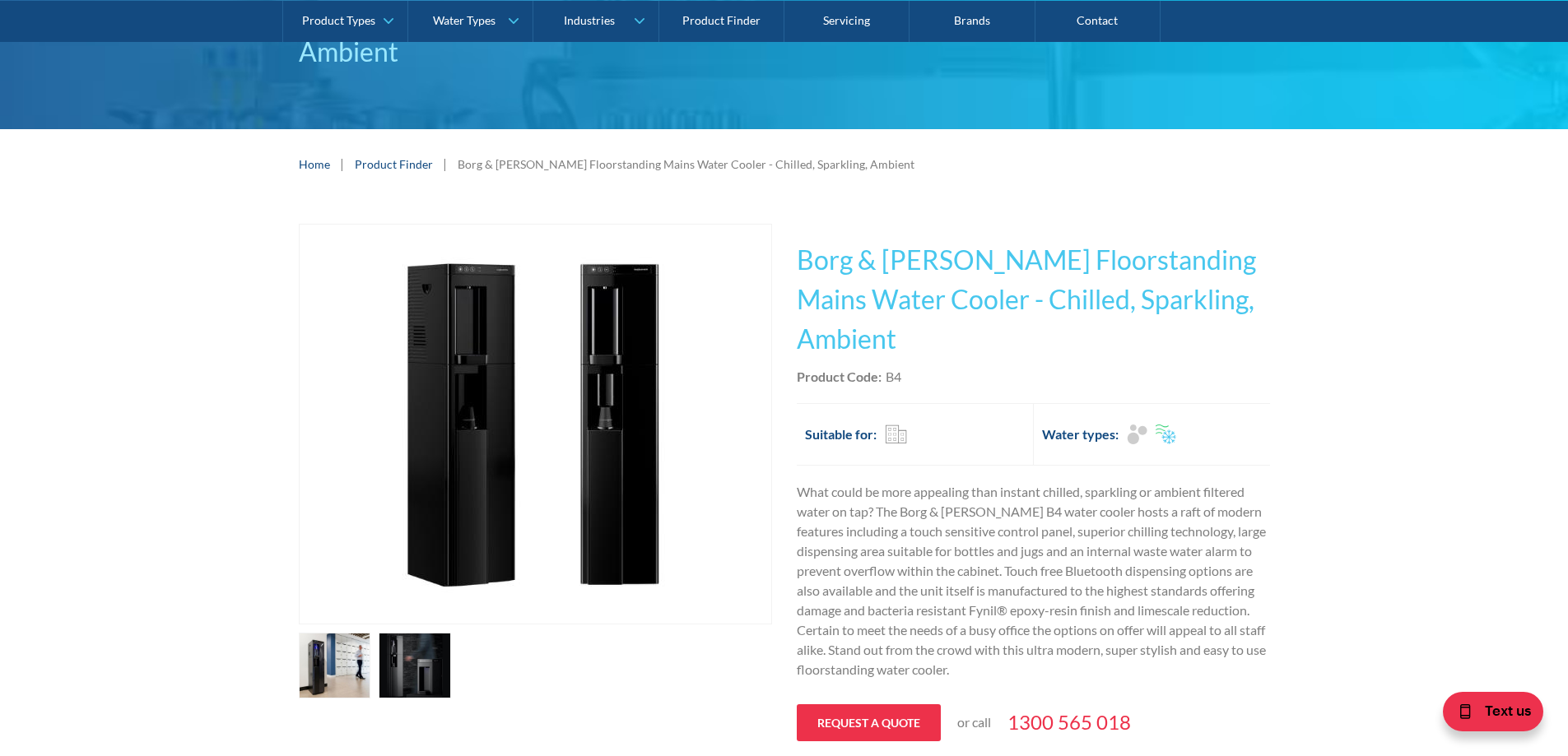 scroll, scrollTop: 165, scrollLeft: 0, axis: vertical 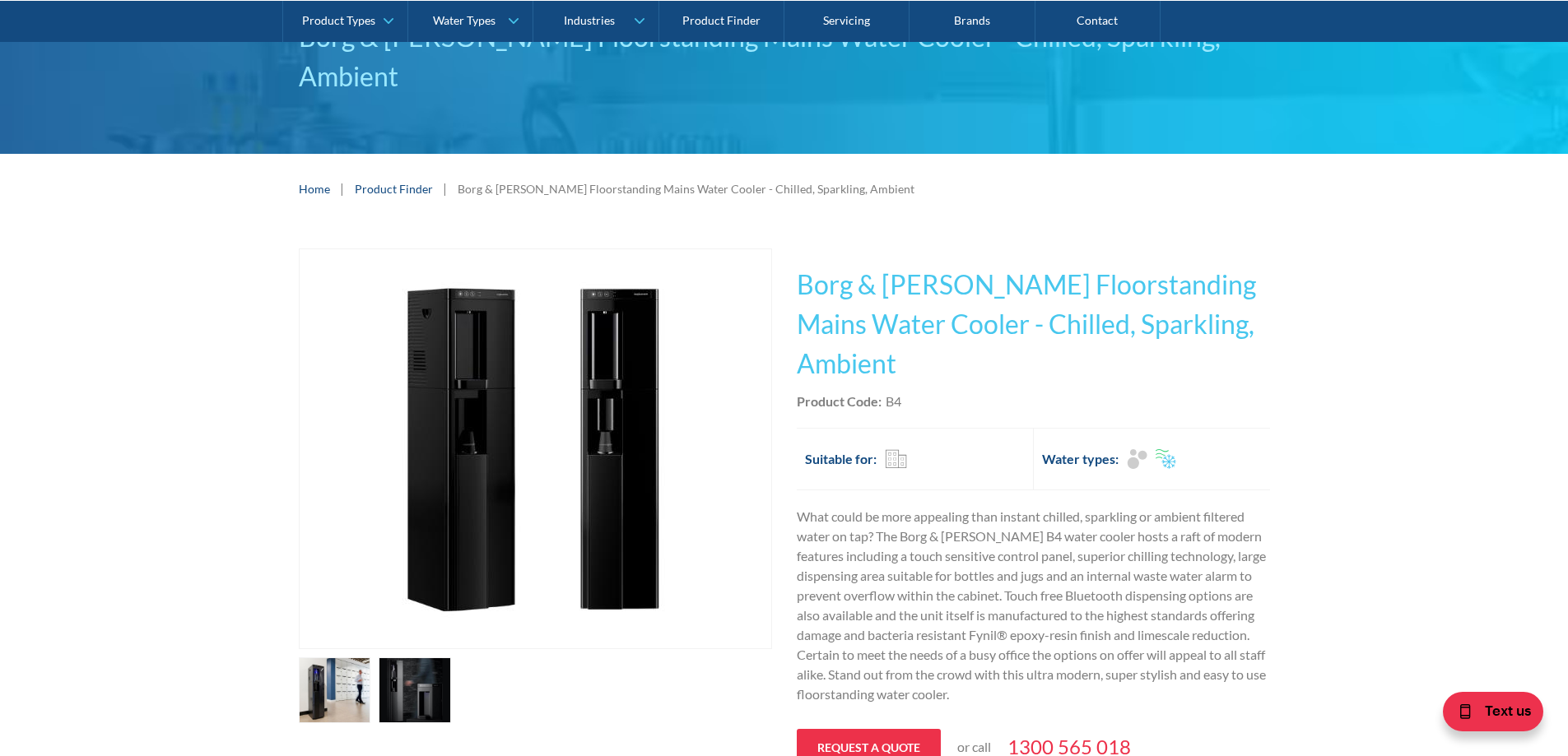 click at bounding box center (335, 690) 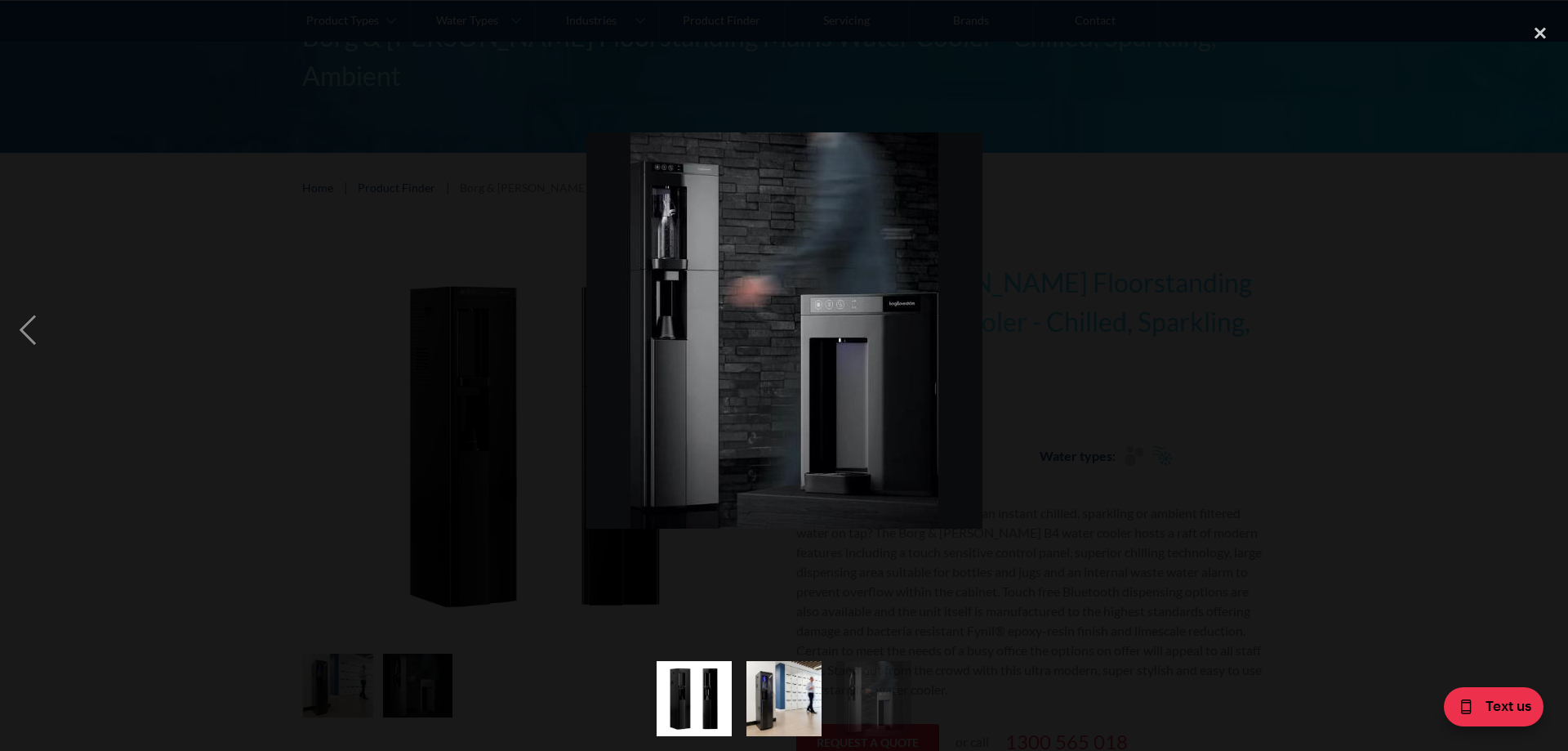 click at bounding box center (784, 699) 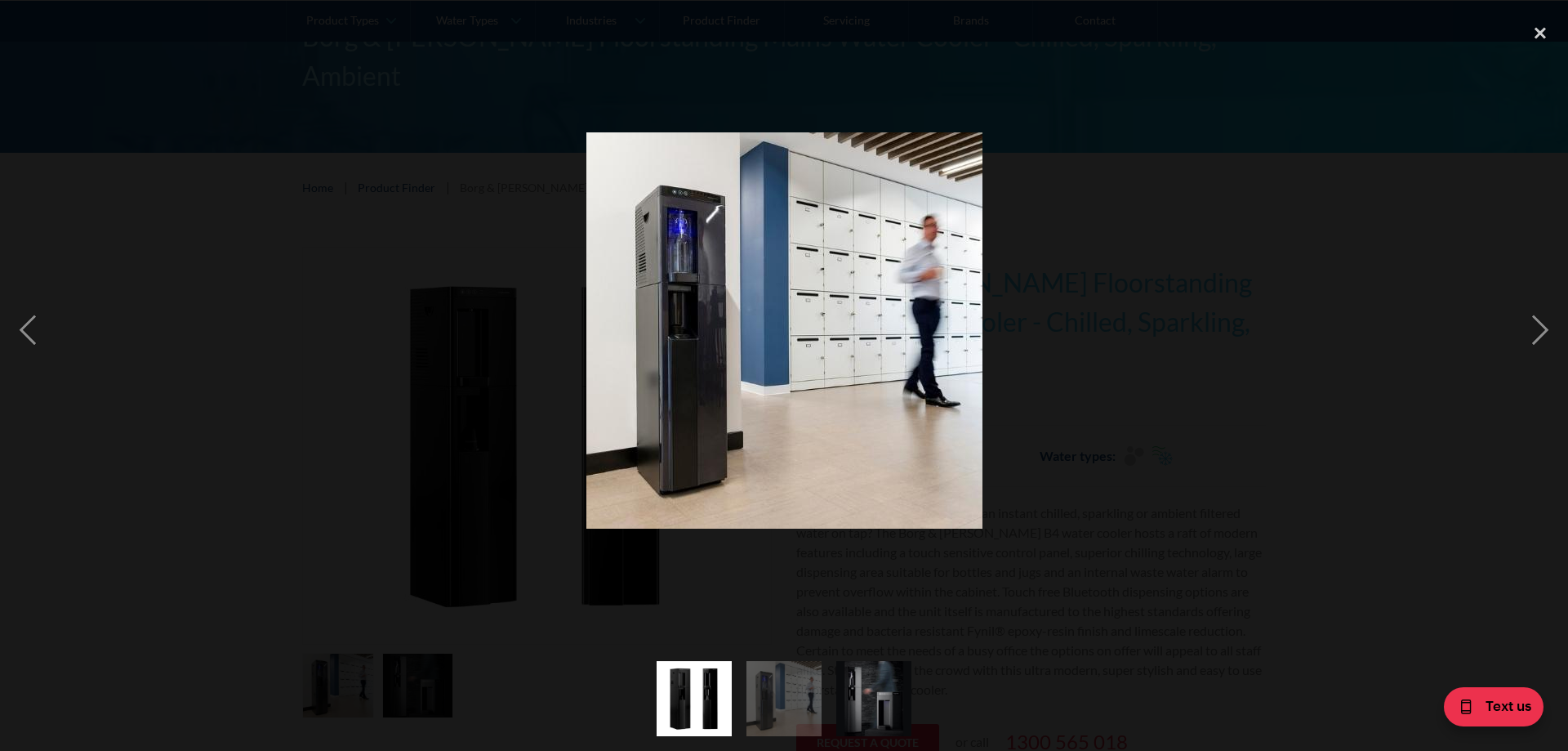 click at bounding box center (694, 699) 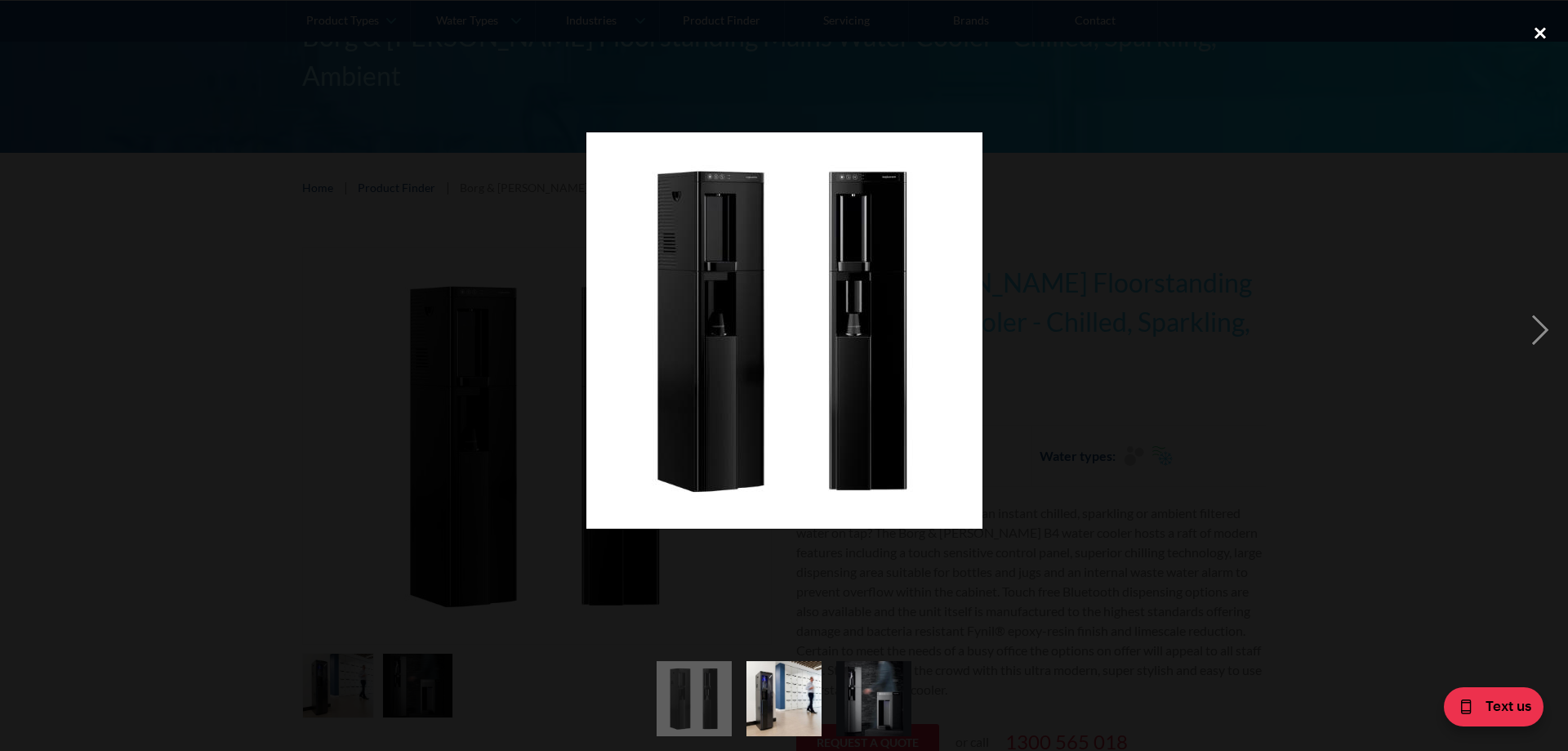 click at bounding box center (1540, 33) 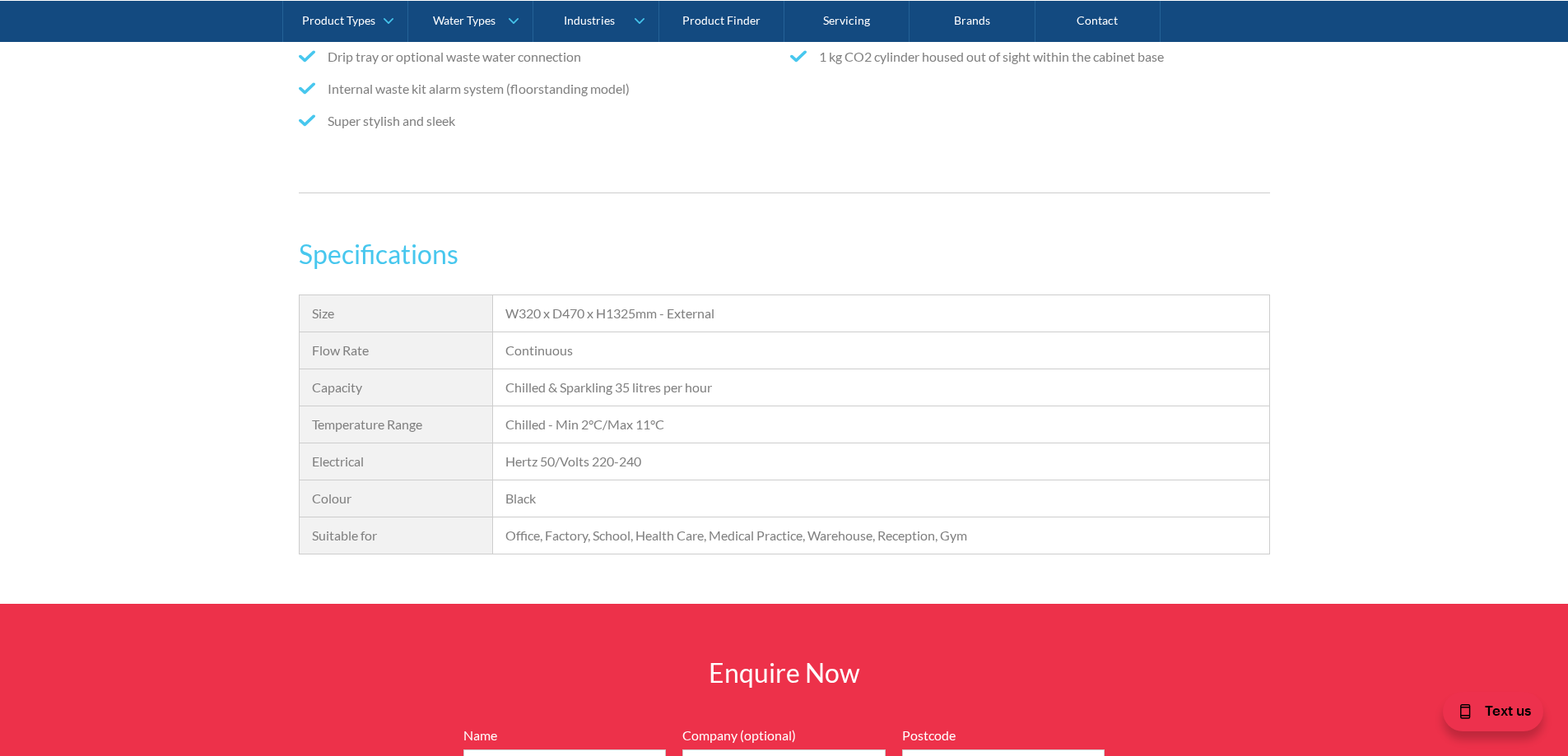scroll, scrollTop: 1316, scrollLeft: 0, axis: vertical 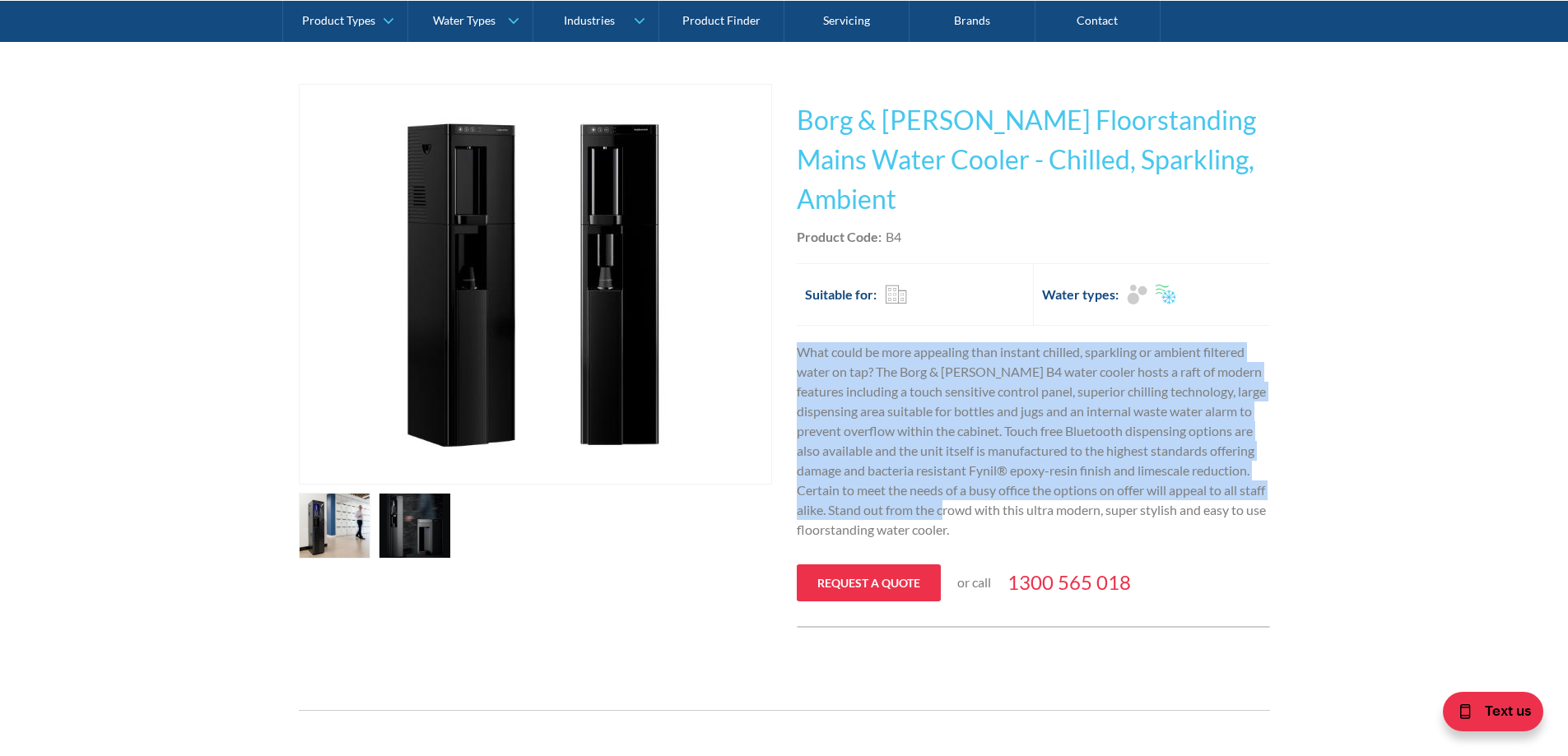 drag, startPoint x: 796, startPoint y: 313, endPoint x: 1097, endPoint y: 480, distance: 344.2238 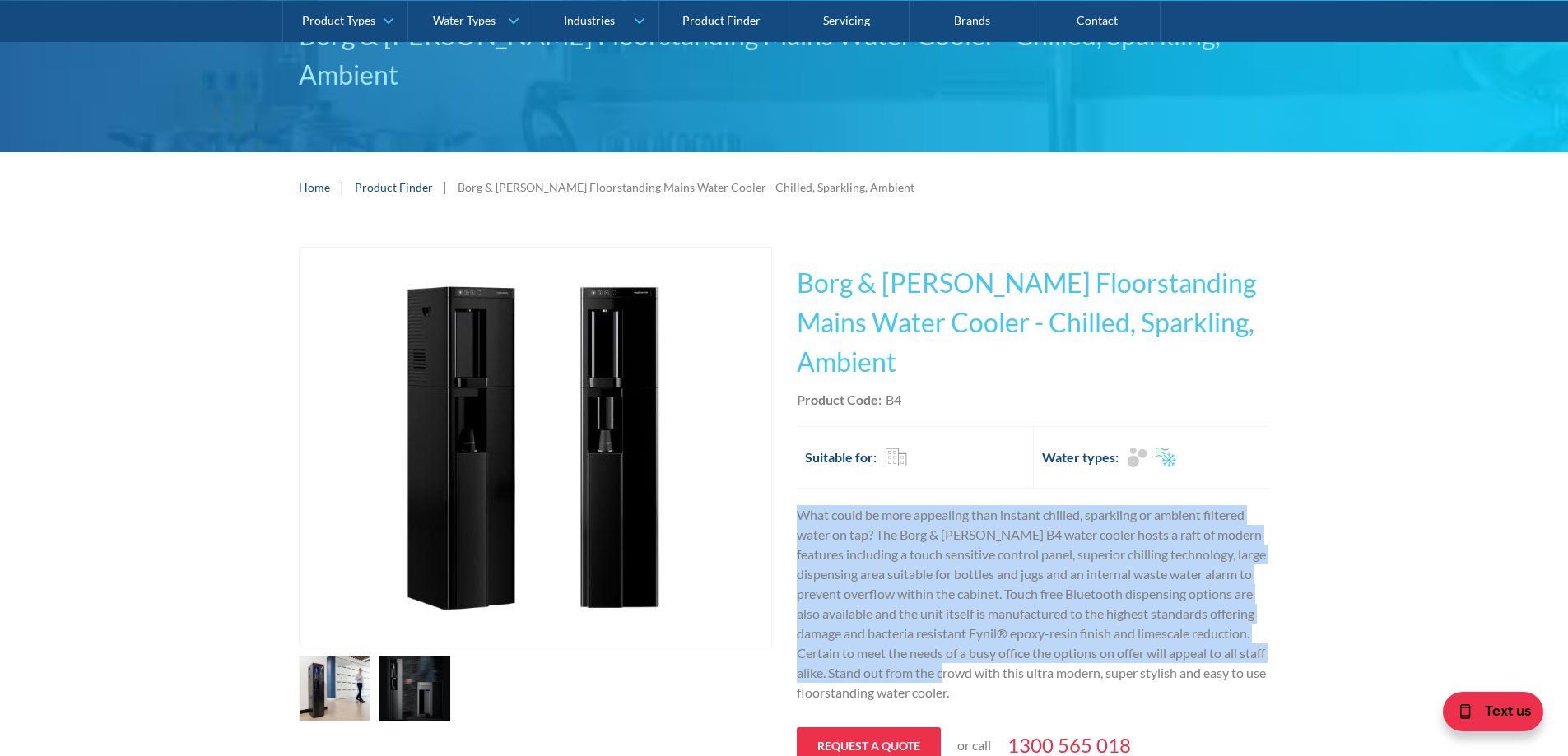 scroll, scrollTop: 165, scrollLeft: 0, axis: vertical 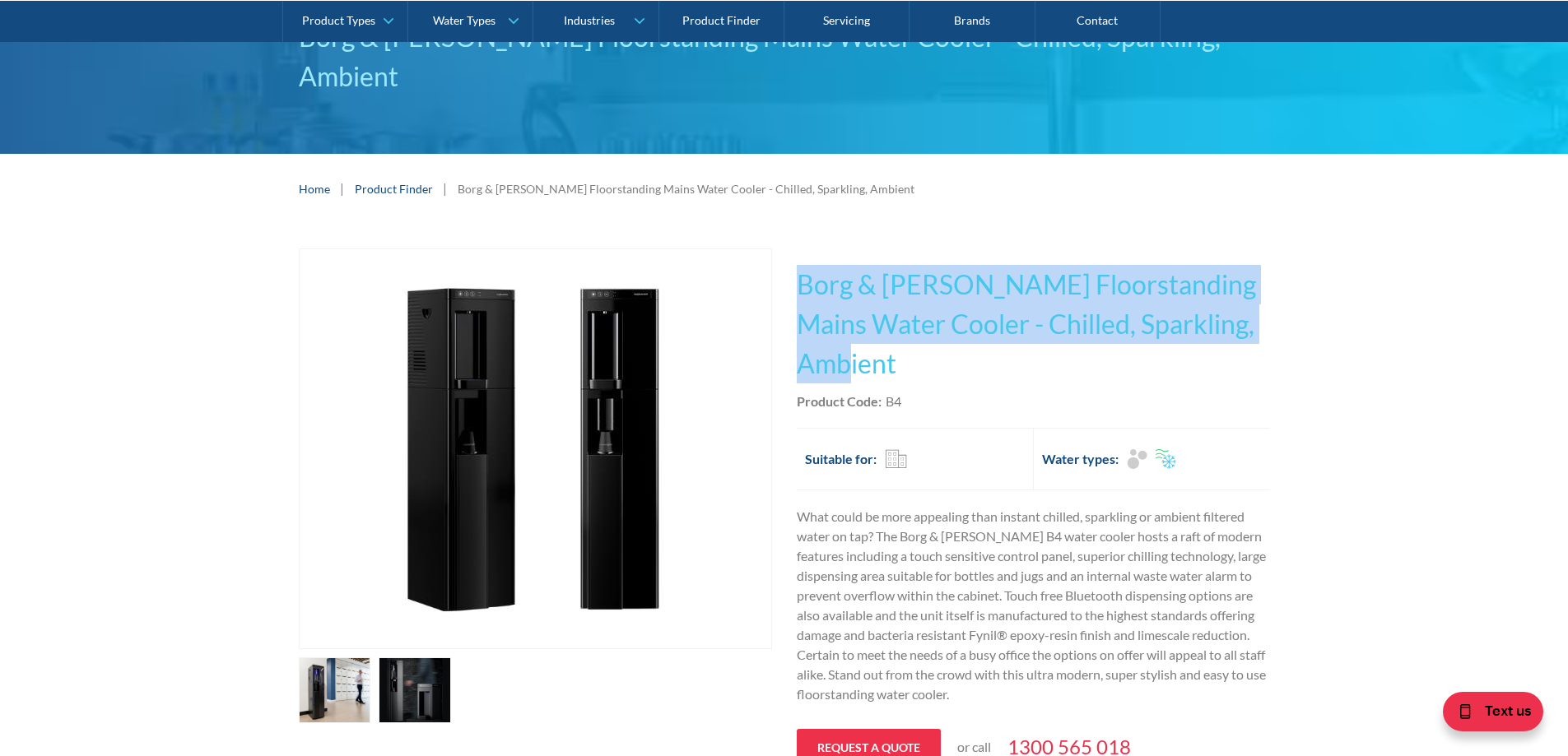 drag, startPoint x: 798, startPoint y: 243, endPoint x: 896, endPoint y: 322, distance: 125.87692 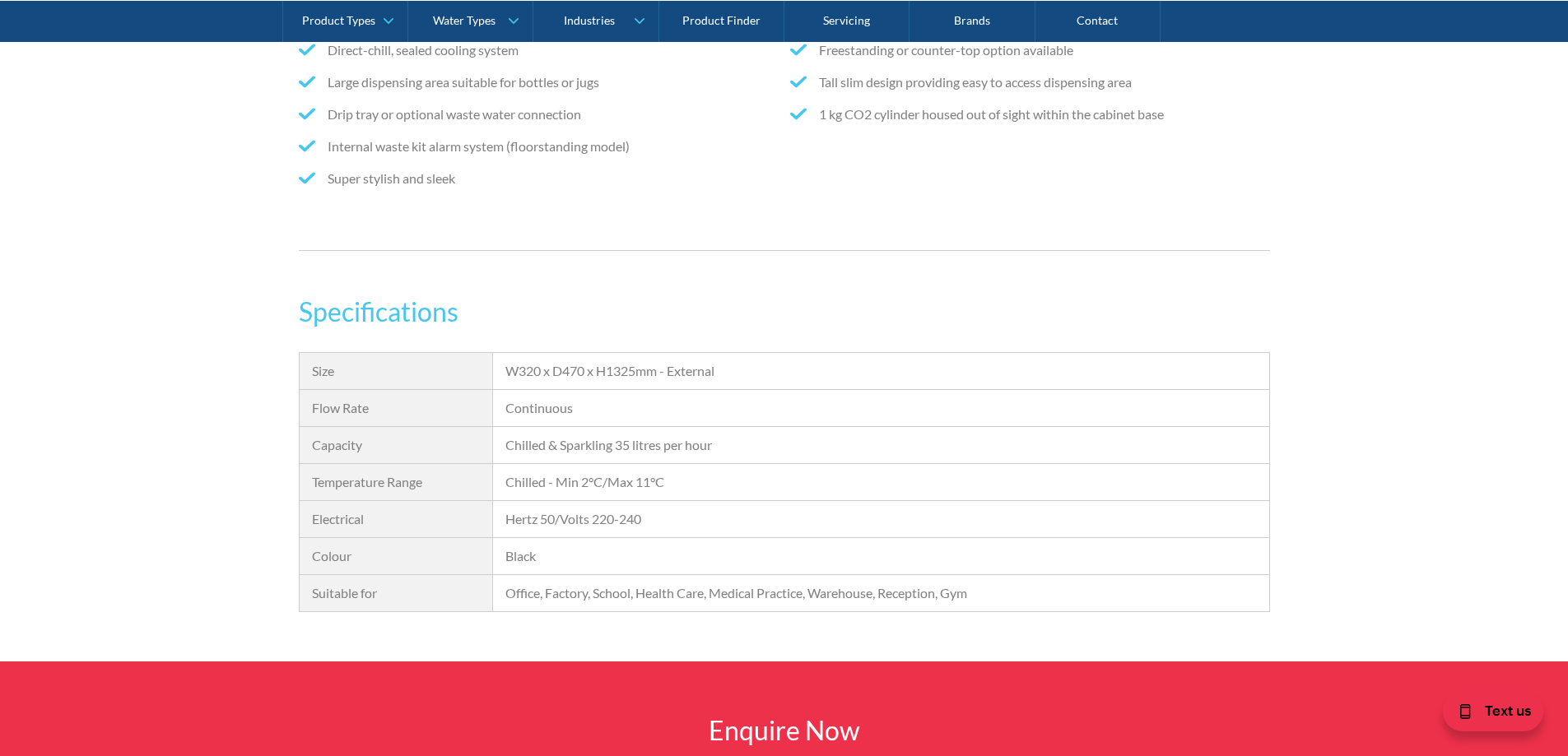 scroll, scrollTop: 1234, scrollLeft: 0, axis: vertical 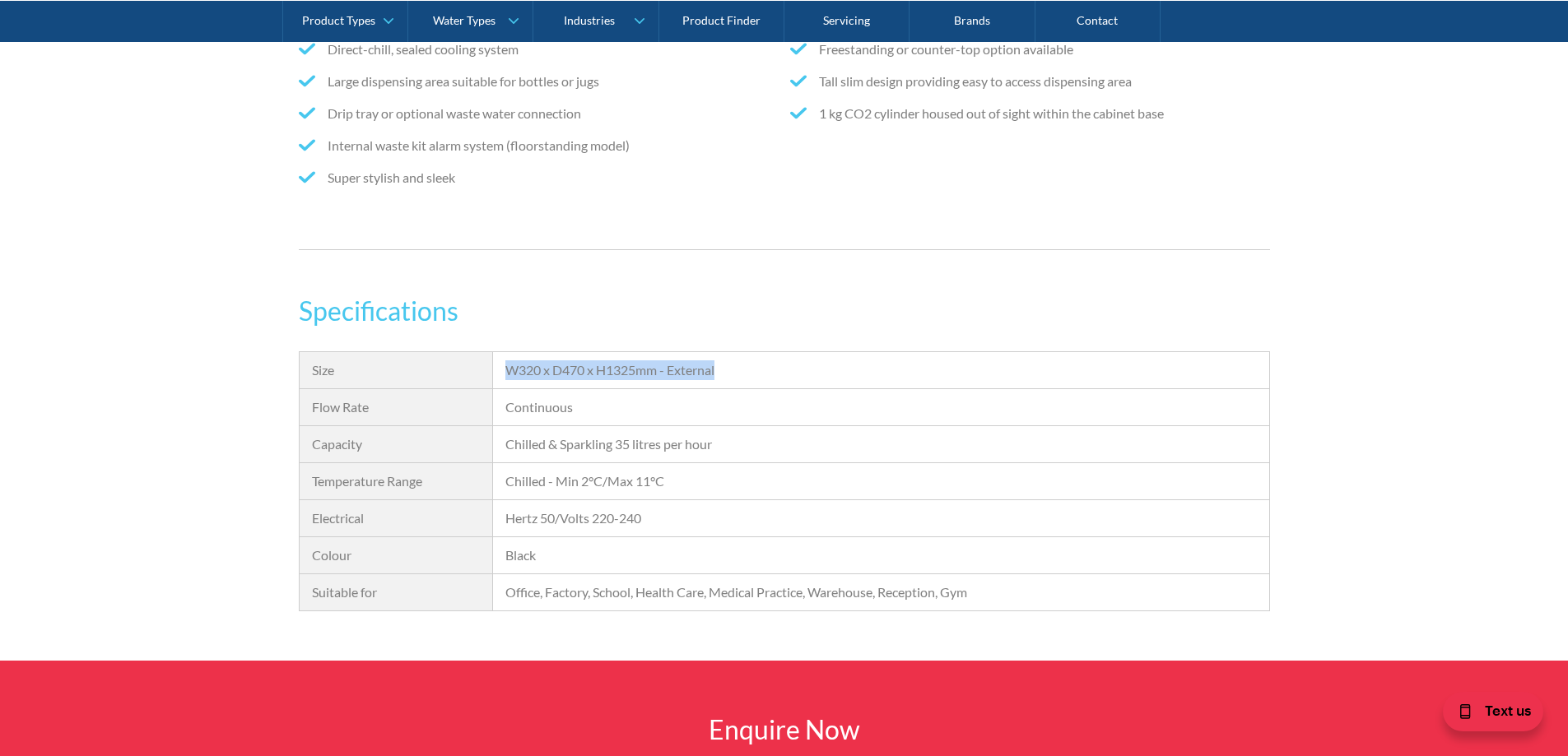 drag, startPoint x: 507, startPoint y: 331, endPoint x: 734, endPoint y: 341, distance: 227.22016 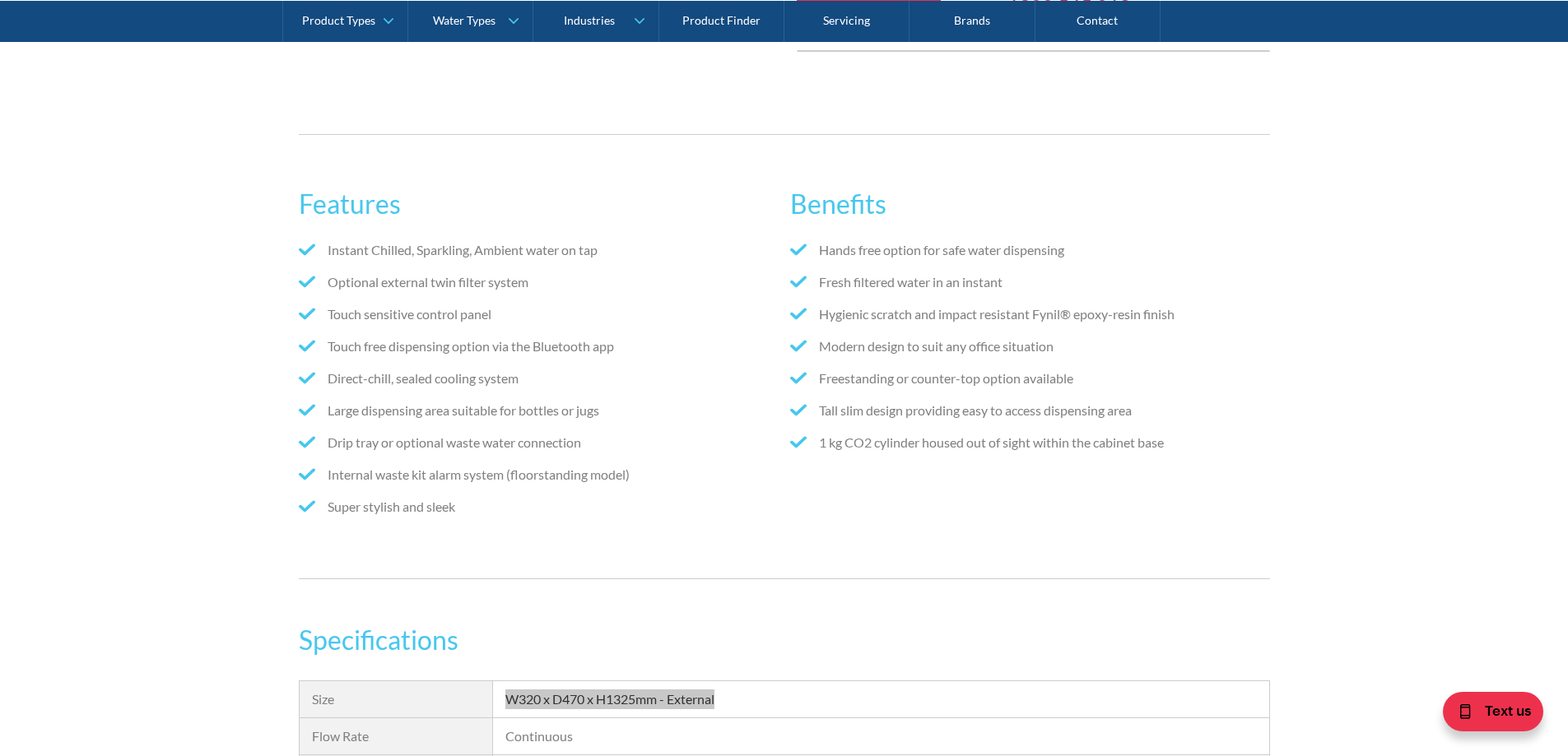 scroll, scrollTop: 576, scrollLeft: 0, axis: vertical 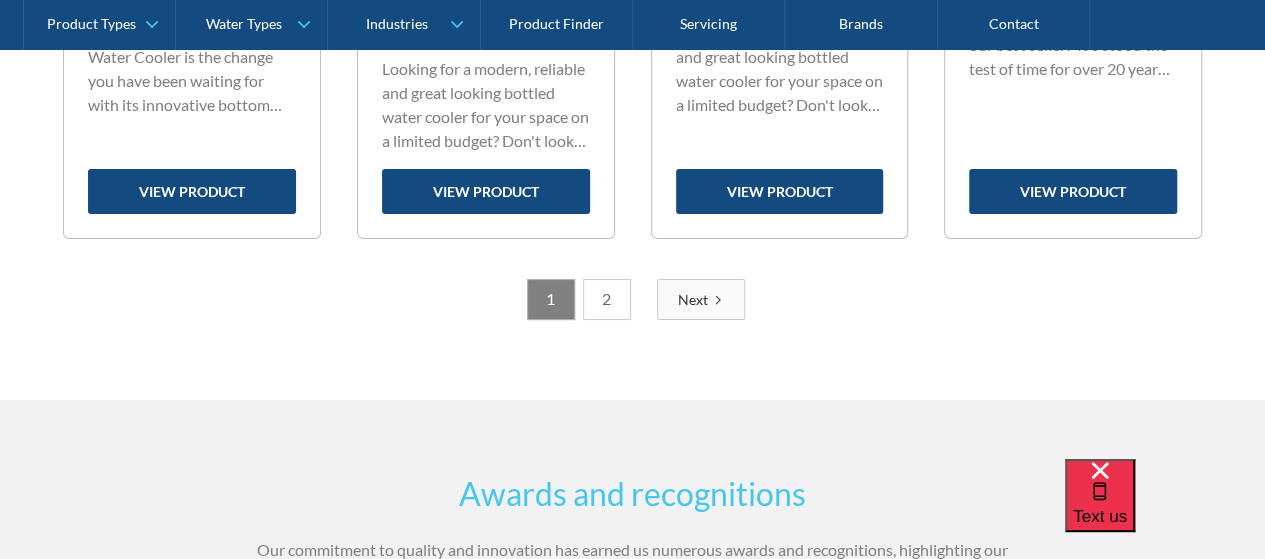 click on "2" at bounding box center (607, 299) 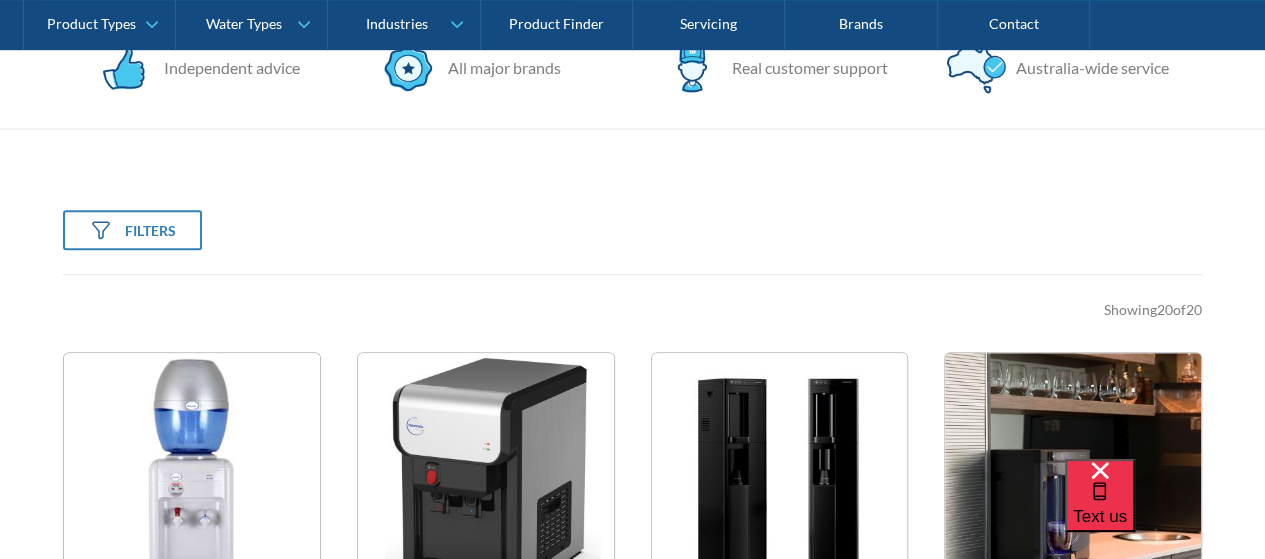 scroll, scrollTop: 600, scrollLeft: 0, axis: vertical 